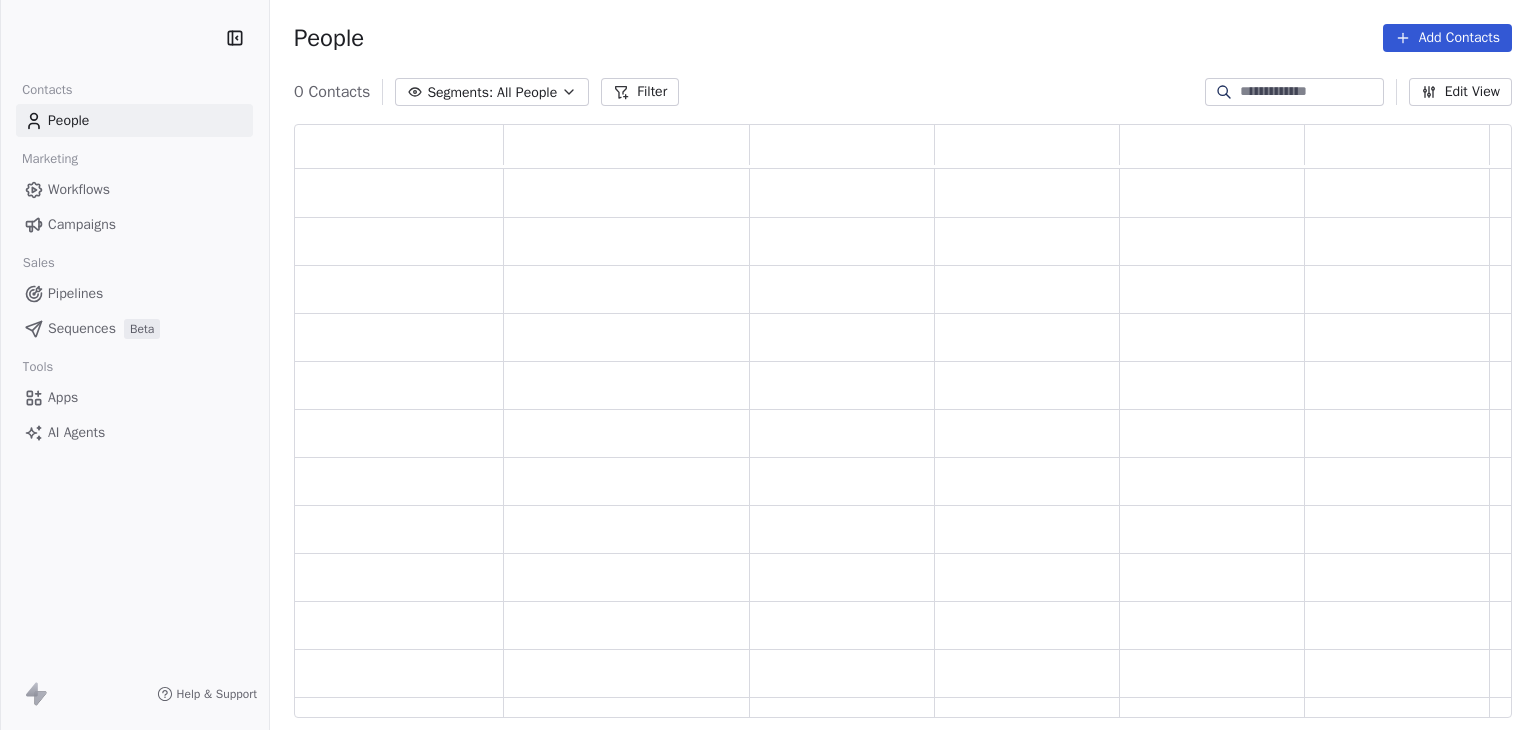 scroll, scrollTop: 0, scrollLeft: 0, axis: both 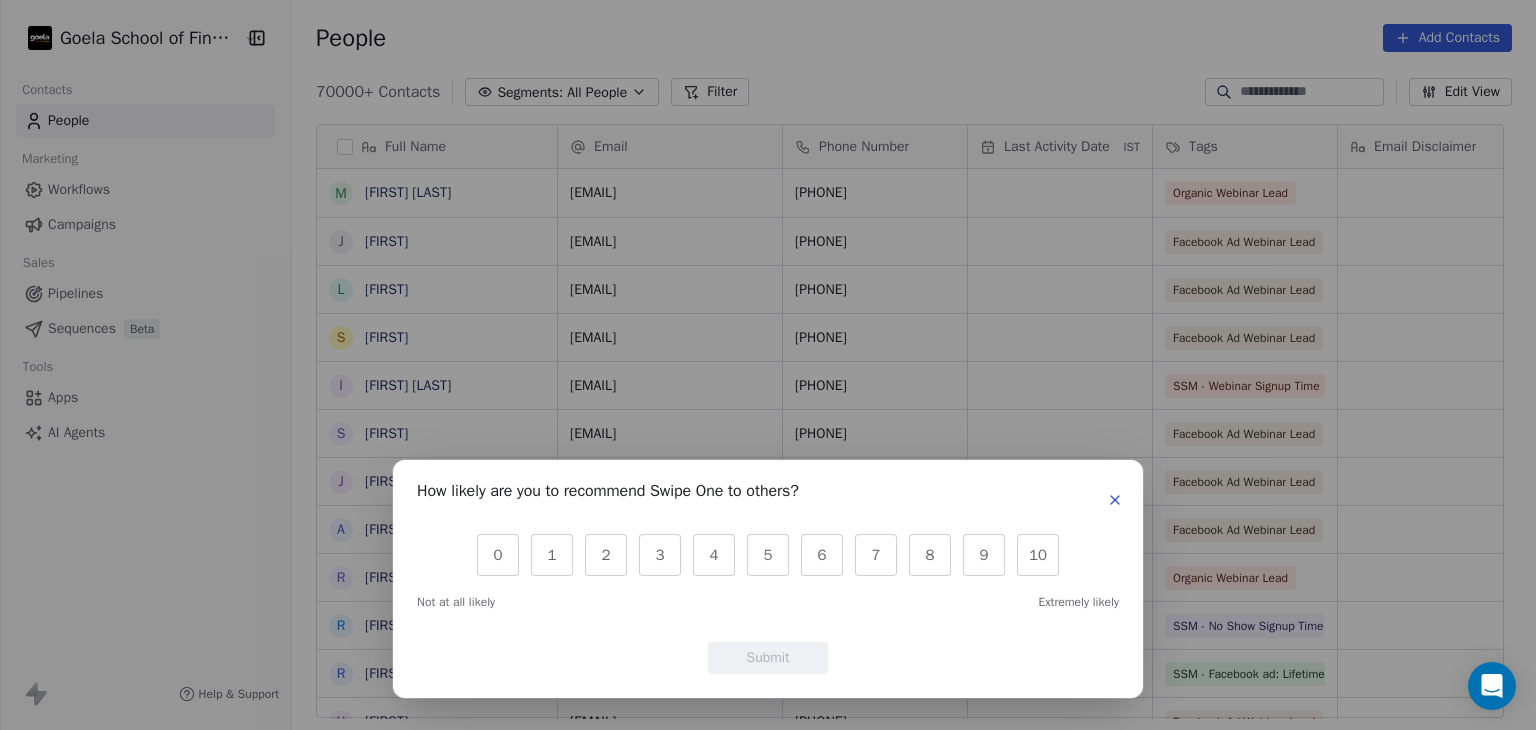 click 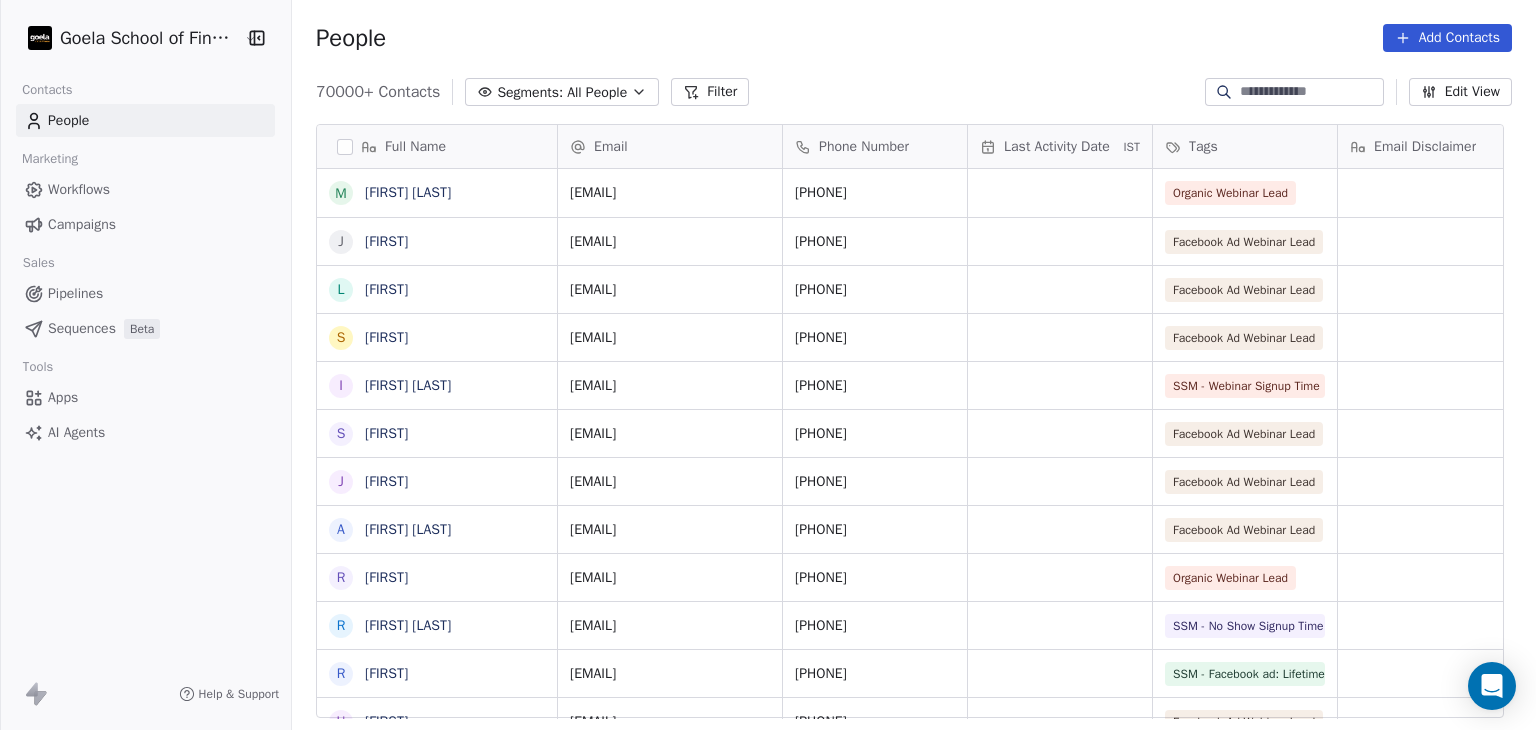 click at bounding box center [1310, 92] 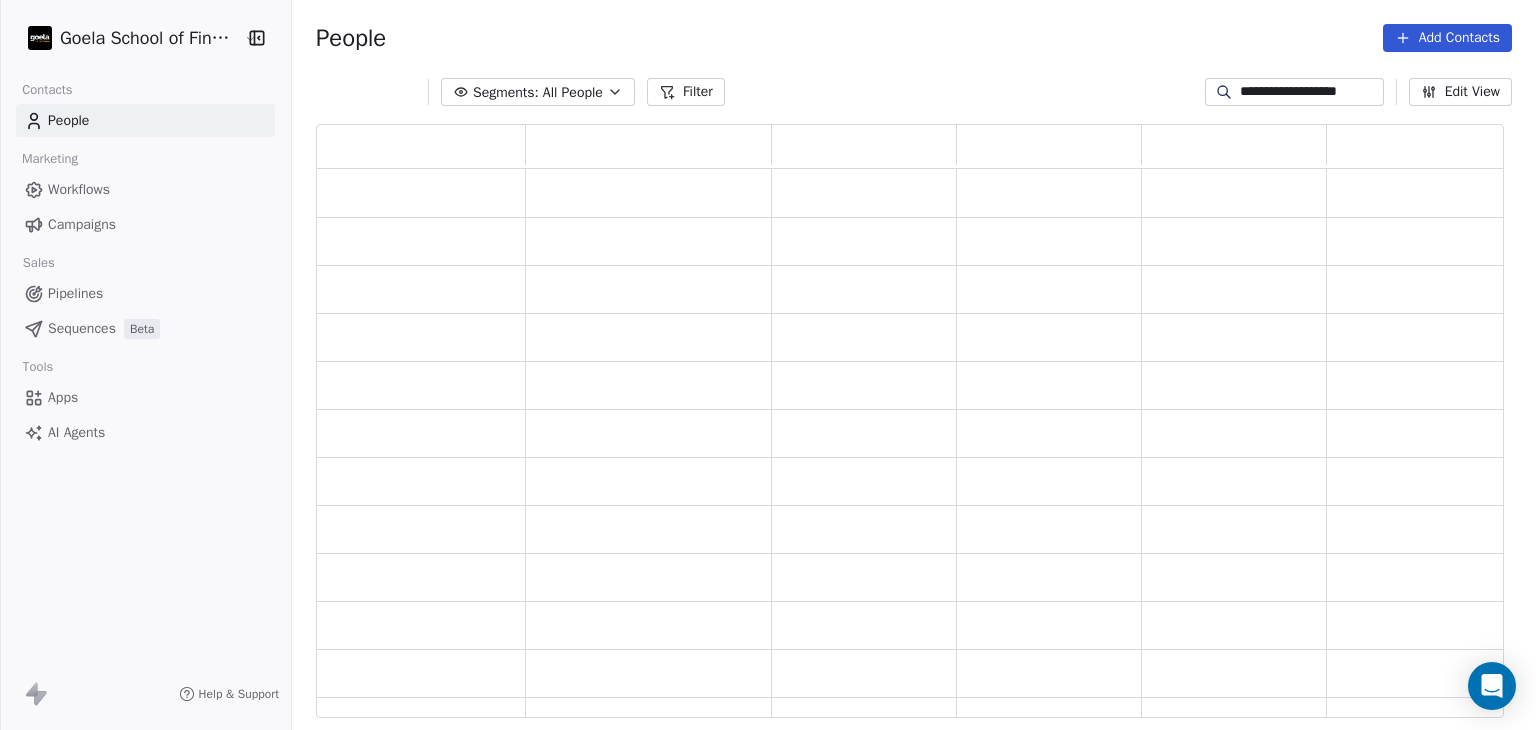 scroll, scrollTop: 16, scrollLeft: 16, axis: both 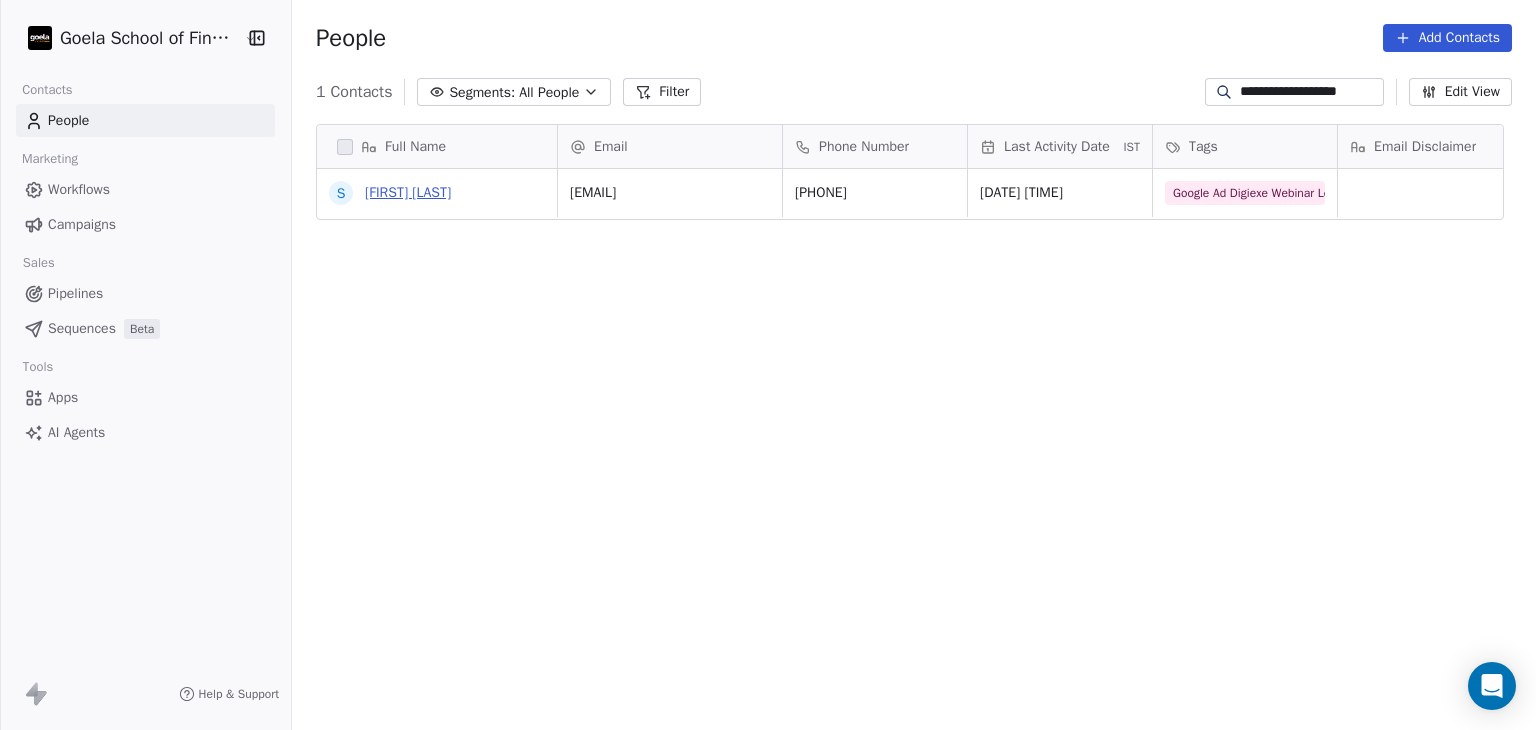 click on "[FIRST] [LAST]" at bounding box center [408, 192] 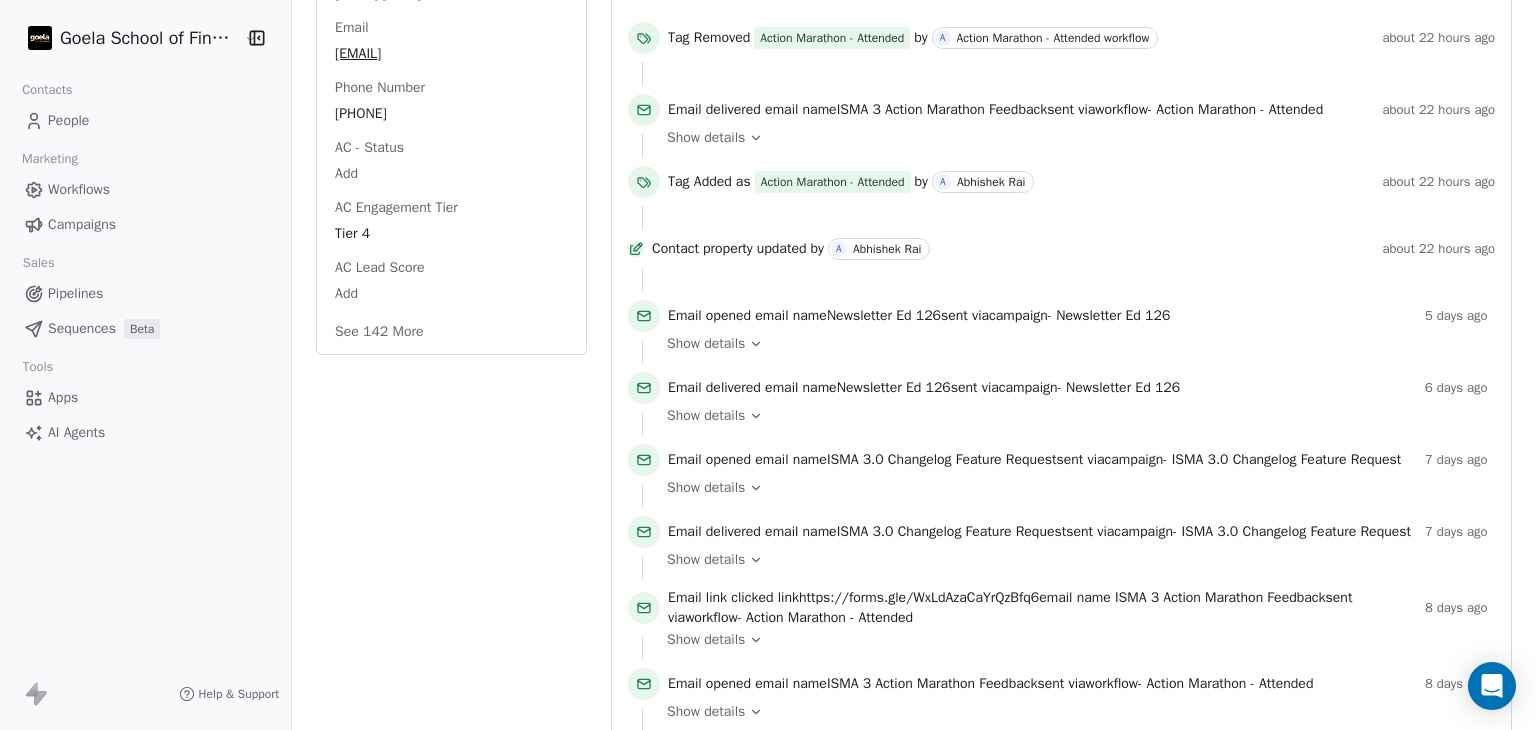 scroll, scrollTop: 0, scrollLeft: 0, axis: both 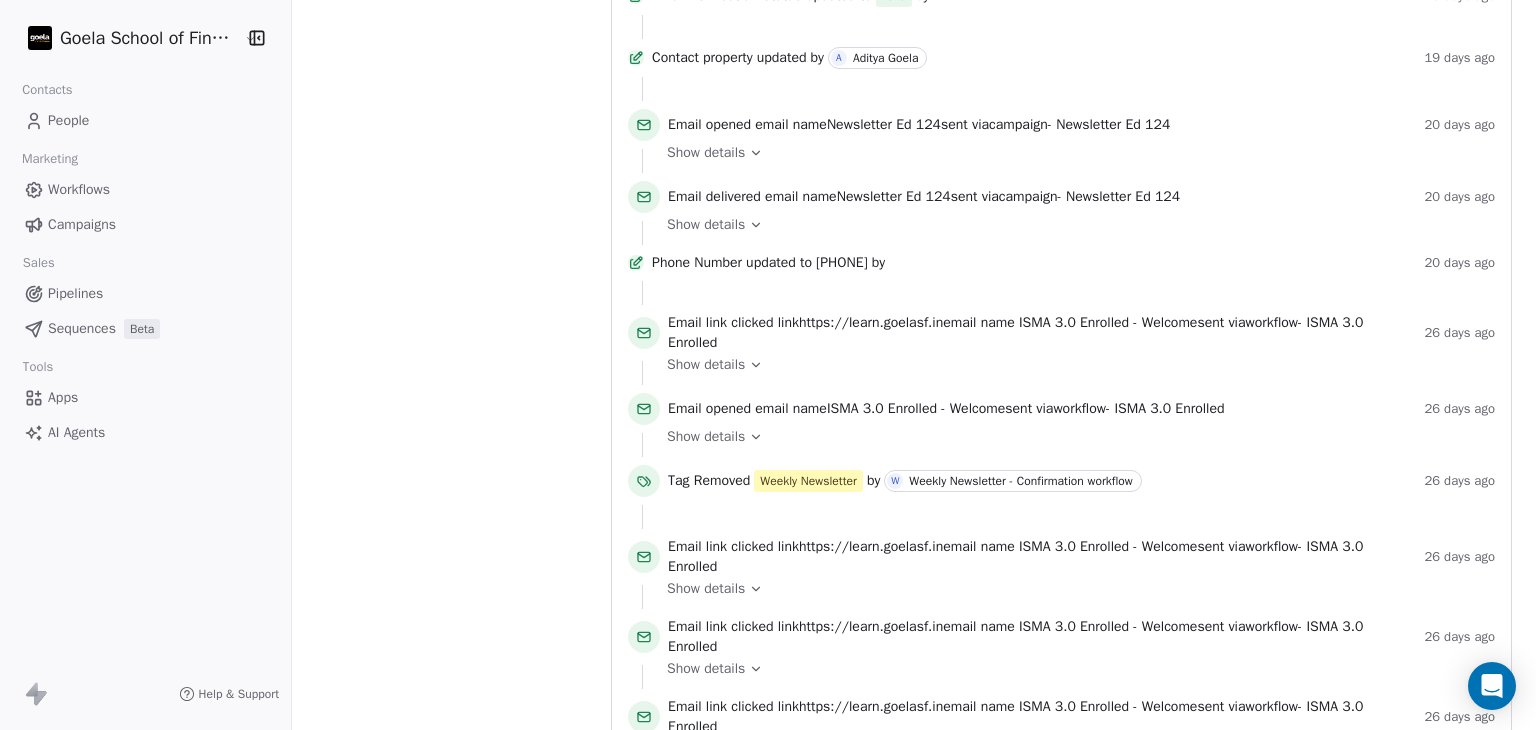 click 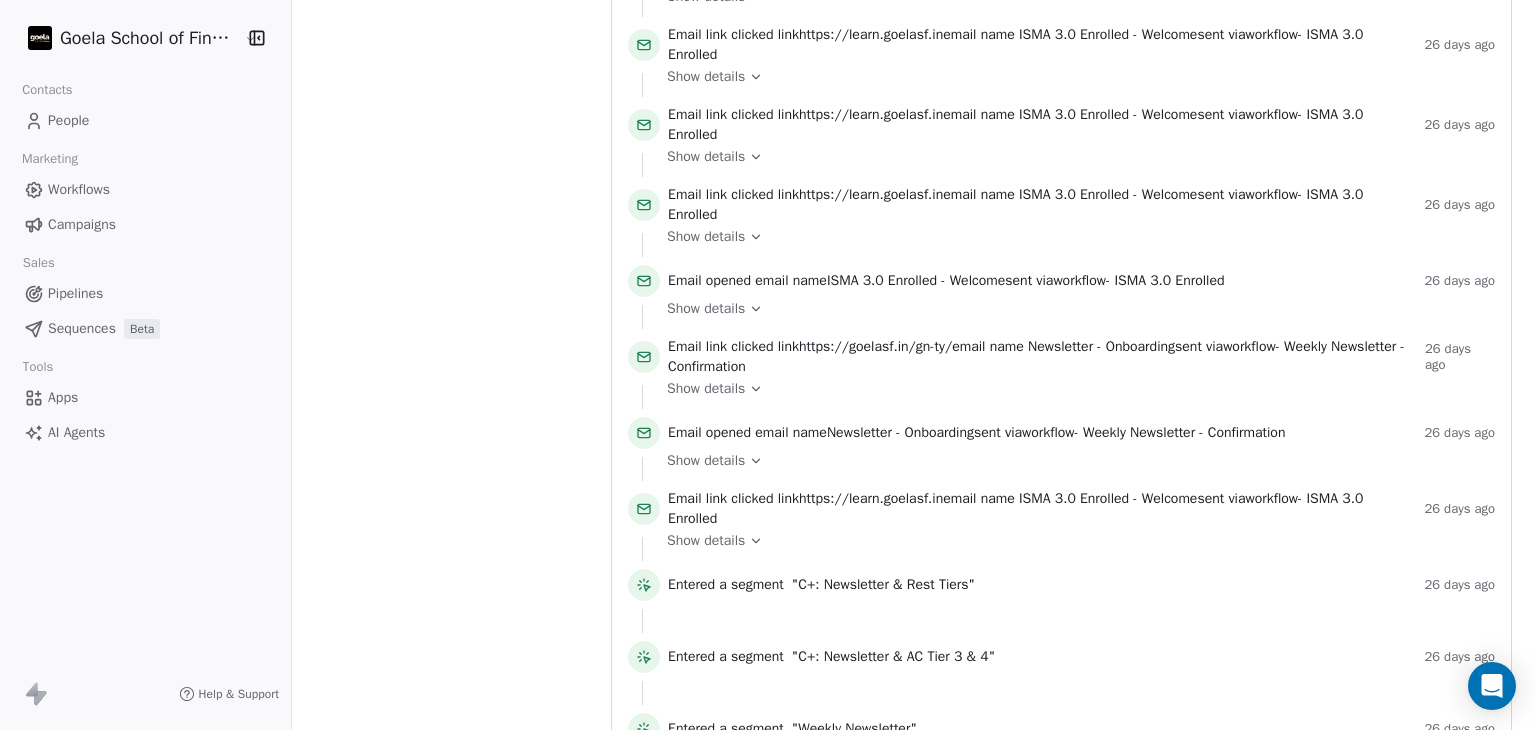 scroll, scrollTop: 2850, scrollLeft: 0, axis: vertical 